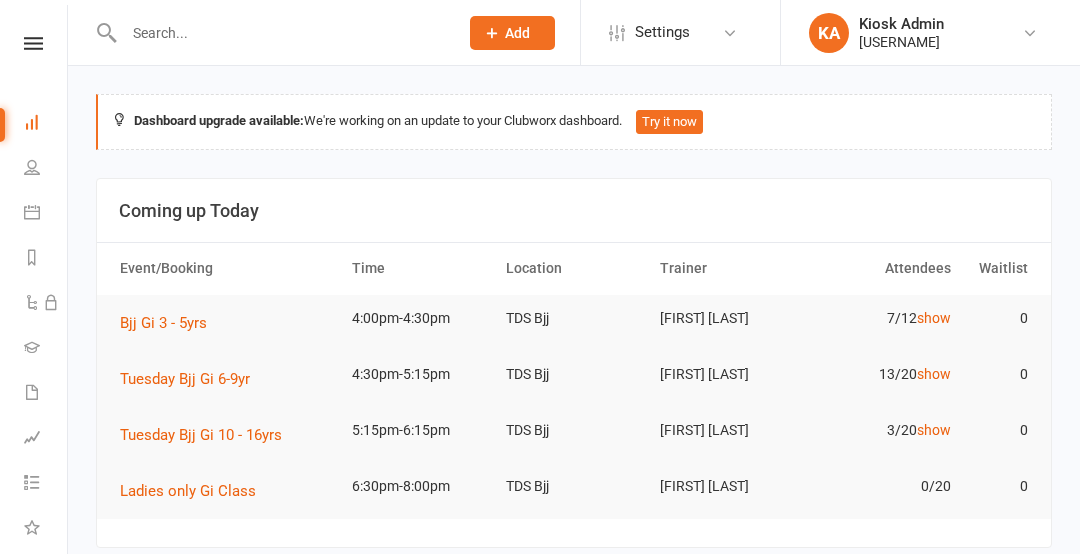 scroll, scrollTop: 0, scrollLeft: 0, axis: both 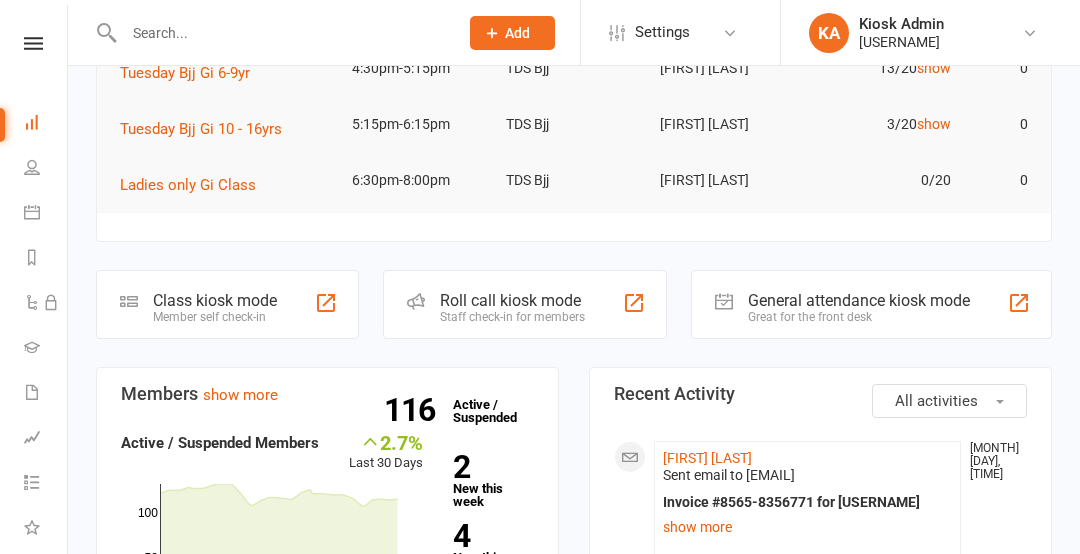 click on "Member self check-in" 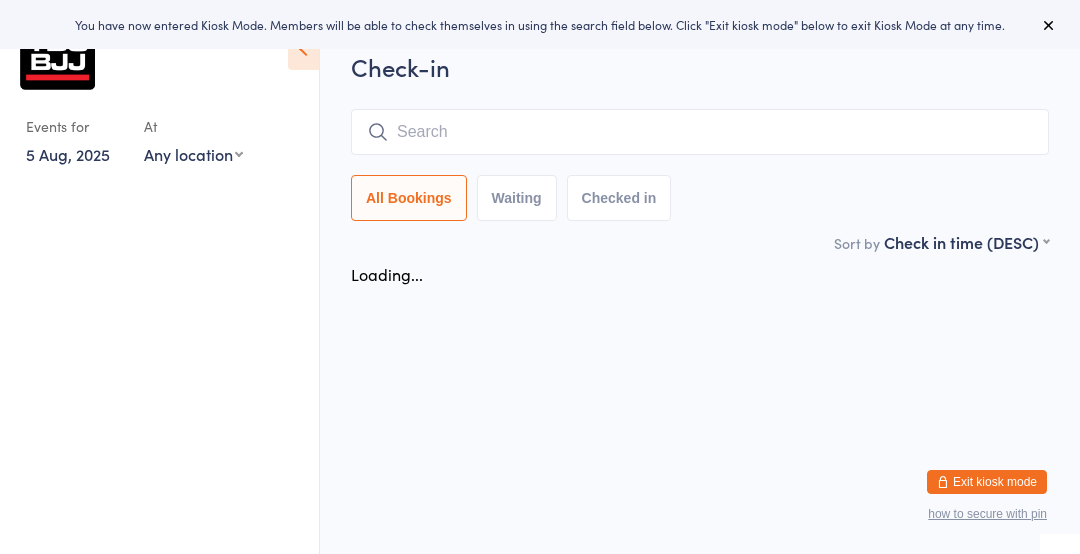 scroll, scrollTop: 0, scrollLeft: 0, axis: both 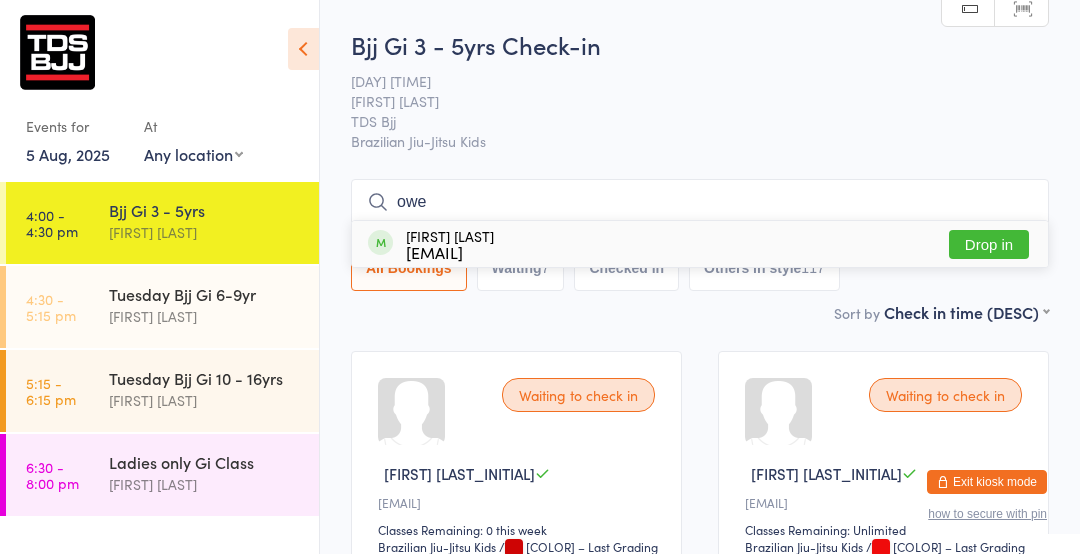 type on "owe" 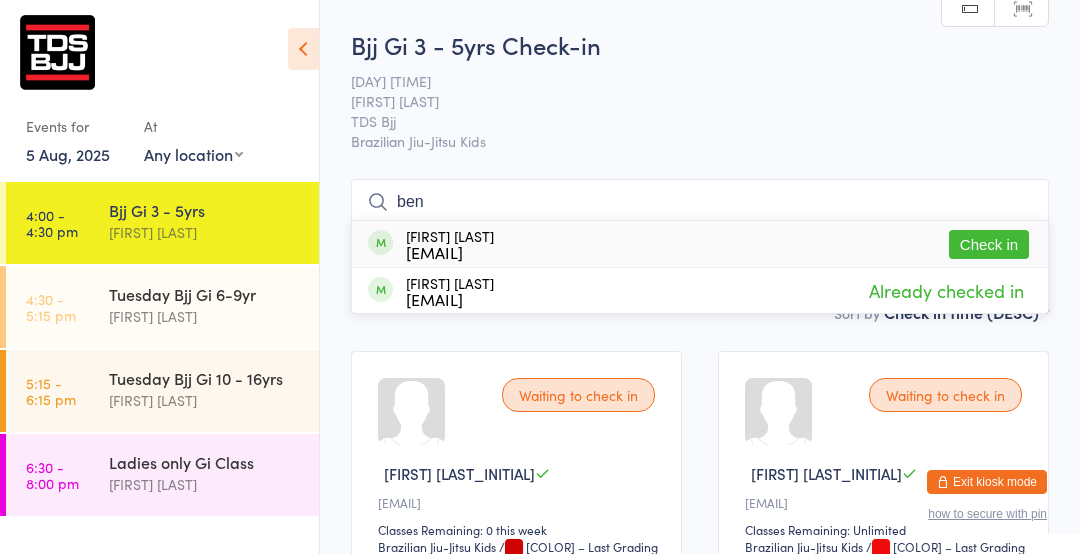 type on "ben" 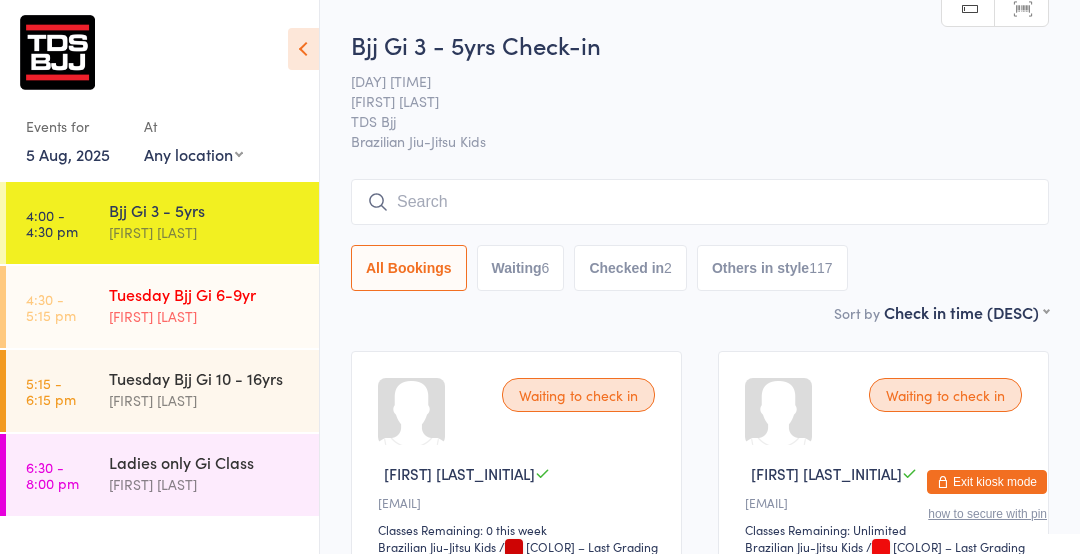 click on "[TIME] [DAY] [CLASS_TYPE] [FIRST] [LAST]" at bounding box center [162, 307] 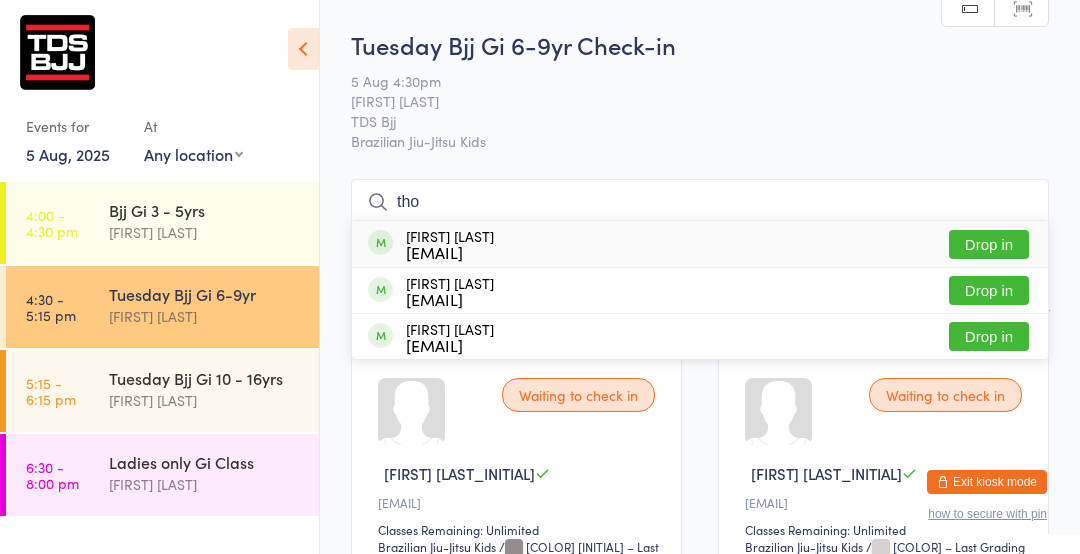 type on "tho" 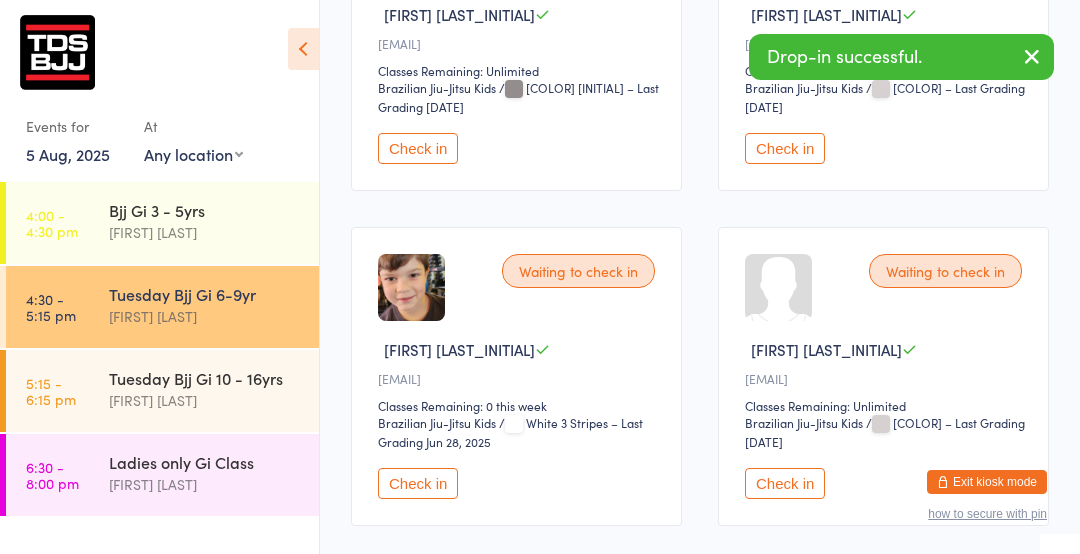 scroll, scrollTop: 469, scrollLeft: 0, axis: vertical 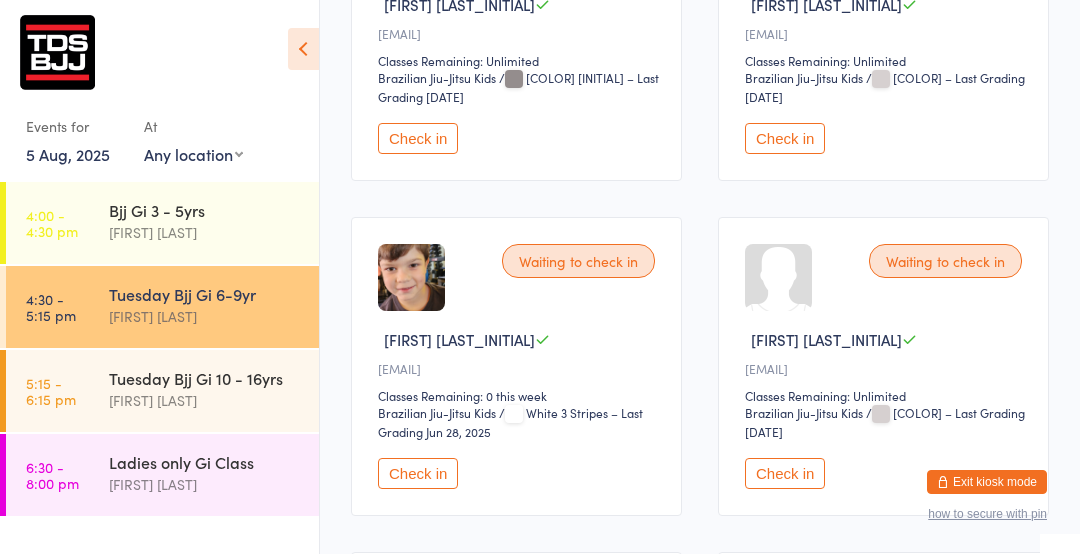 click on "Check in" at bounding box center [418, 473] 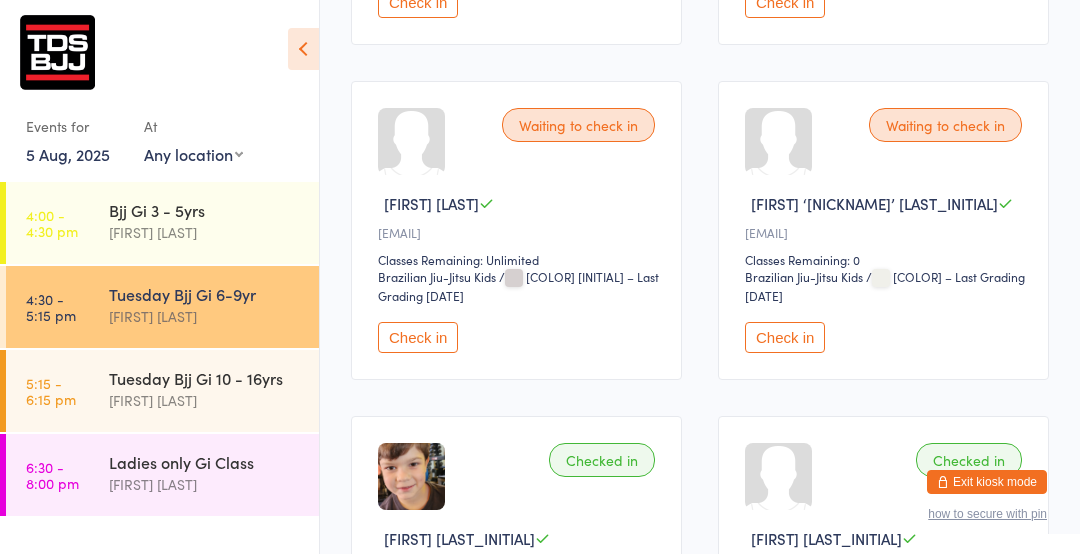 scroll, scrollTop: 1954, scrollLeft: 0, axis: vertical 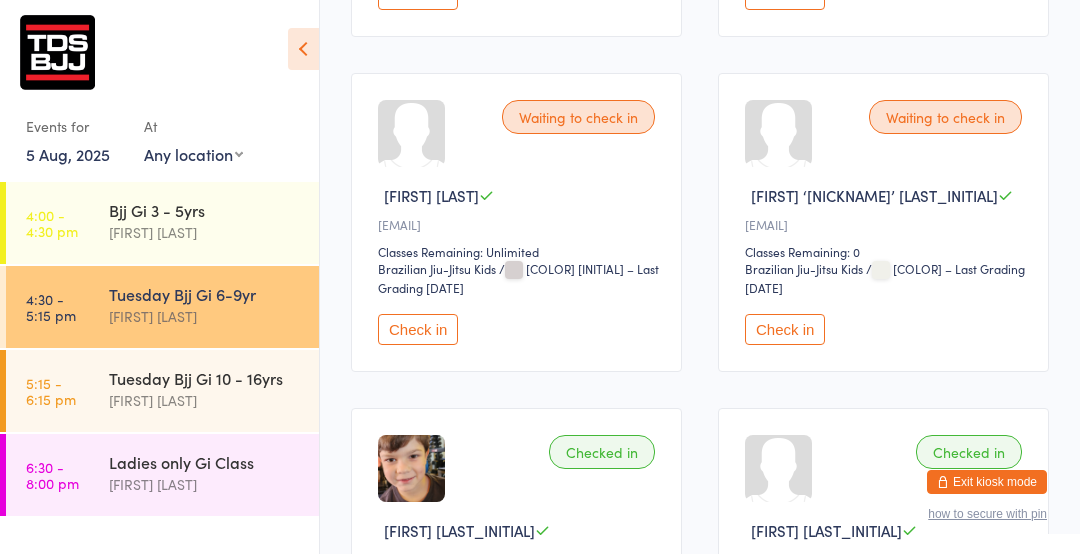 click on "Waiting to check in [FIRST] [LAST_INITIAL]  [EMAIL] Classes Remaining: Unlimited Brazilian Jiu-Jitsu Kids  Brazilian Jiu-Jitsu Kids   /  [COLOR] – Last Grading [DATE]   Check in Waiting to check in [FIRST] [LAST_INITIAL]  [EMAIL] Classes Remaining: Unlimited Brazilian Jiu-Jitsu Kids  Brazilian Jiu-Jitsu Kids   /  [COLOR] – Last Grading [DATE]   Check in Waiting to check in [FIRST] [LAST_INITIAL]  [EMAIL] Classes Remaining: Unlimited Brazilian Jiu-Jitsu Kids  Brazilian Jiu-Jitsu Kids   /  [COLOR] – Last Grading [DATE]   Check in Waiting to check in [FIRST] [LAST_INITIAL]  [EMAIL] Classes Remaining: 0 this week Brazilian Jiu-Jitsu Kids  Brazilian Jiu-Jitsu Kids   /  [COLOR] [INITIAL] – Last Grading [DATE]   Check in Waiting to check in [FIRST] [LAST_INITIAL]  [EMAIL] Classes Remaining: 0 this week Brazilian Jiu-Jitsu Kids    /" at bounding box center [700, -448] 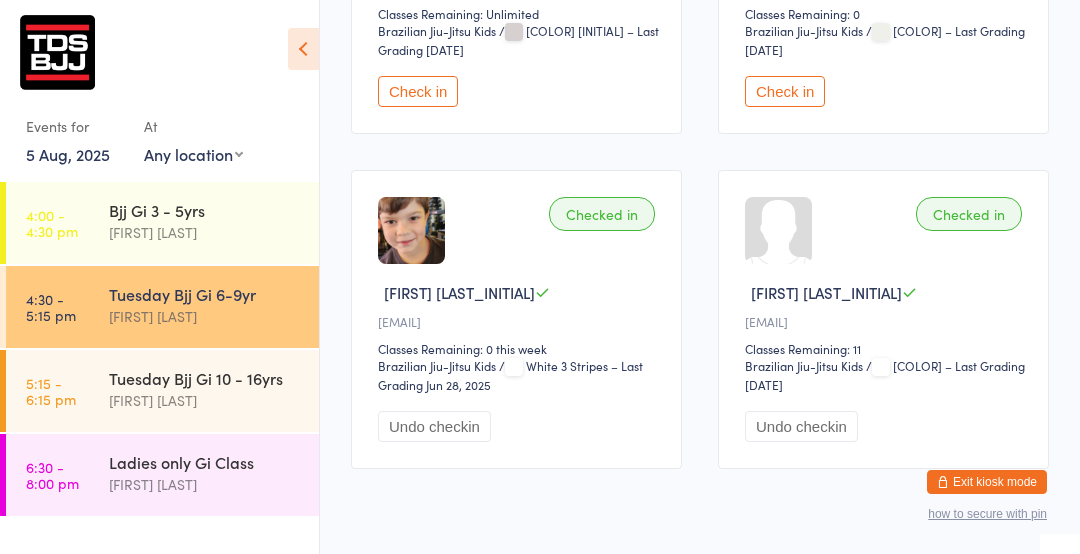 scroll, scrollTop: 2230, scrollLeft: 0, axis: vertical 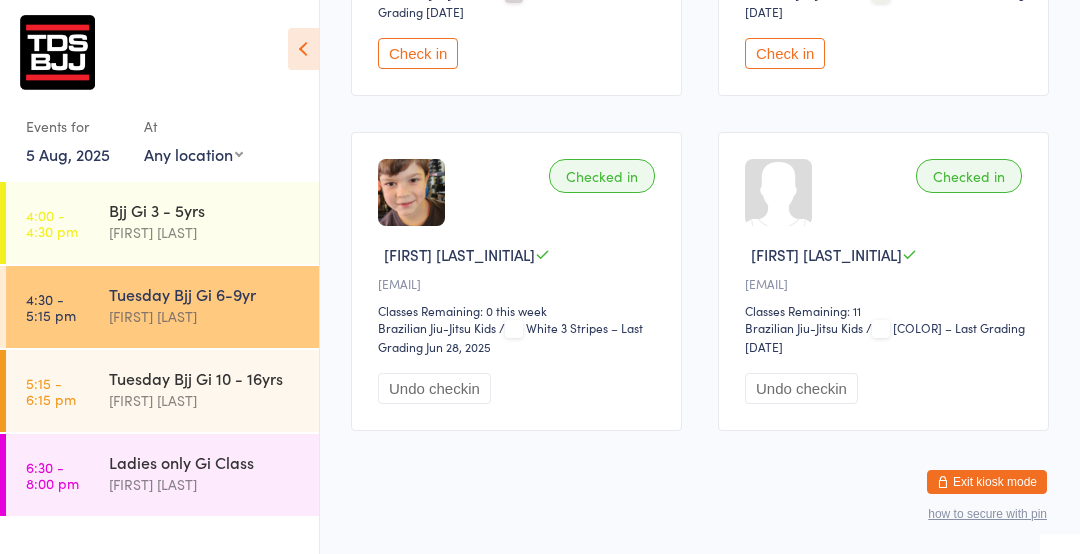 click on "Checked in [FIRST] [LAST_INITIAL]  [EMAIL] Classes Remaining: 11  Brazilian Jiu-Jitsu Kids  Brazilian Jiu-Jitsu Kids   /  [COLOR] [INITIAL] – Last Grading [DATE]   Undo checkin" at bounding box center [883, 281] 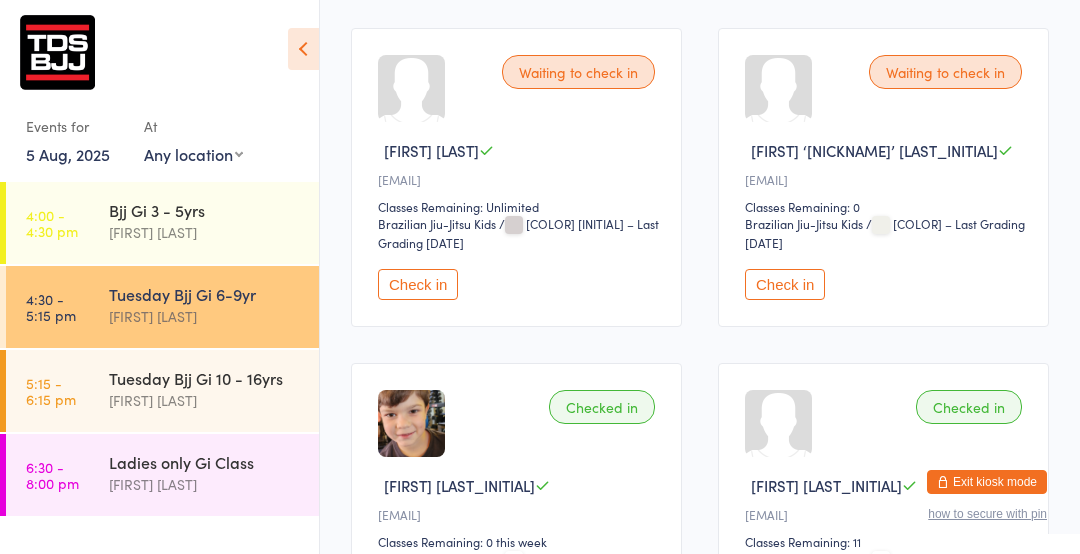 scroll, scrollTop: 1998, scrollLeft: 0, axis: vertical 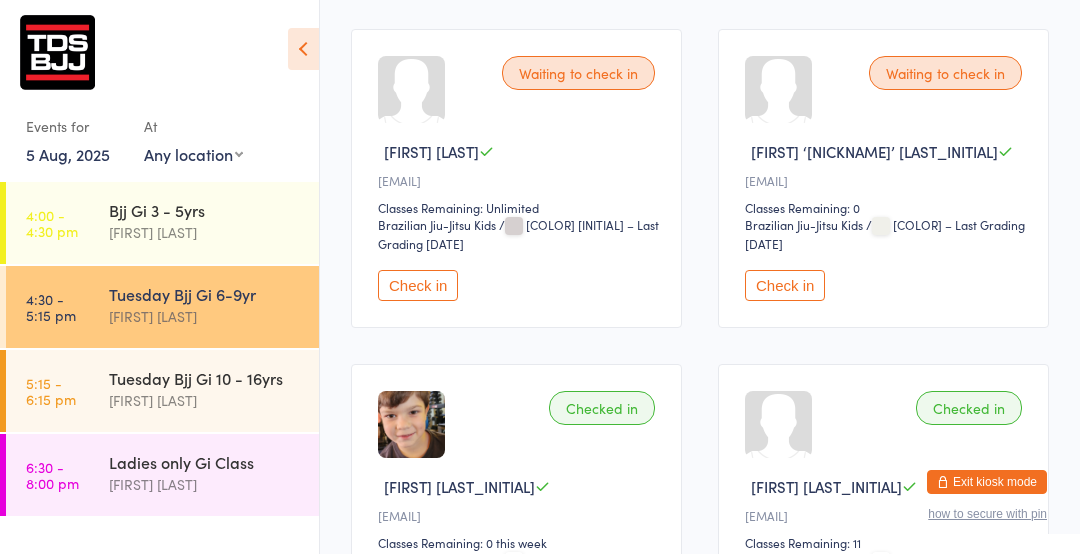 click on "Waiting to check in [FIRST] [LAST_INITIAL]  [EMAIL] Classes Remaining: Unlimited Brazilian Jiu-Jitsu Kids  Brazilian Jiu-Jitsu Kids   /  [COLOR] [INITIAL] – Last Grading [DATE]   Check in" at bounding box center [516, 178] 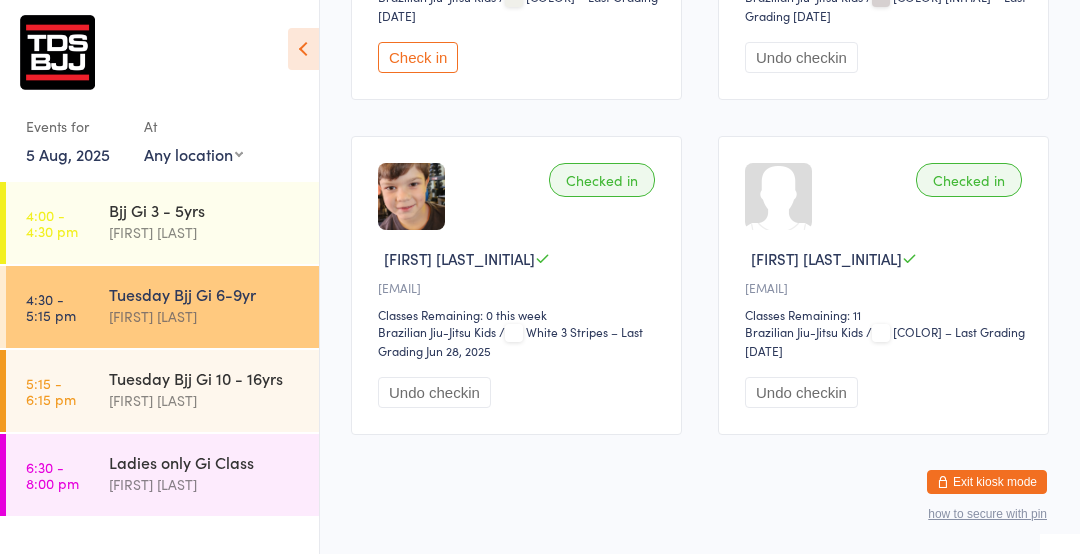 scroll, scrollTop: 2230, scrollLeft: 0, axis: vertical 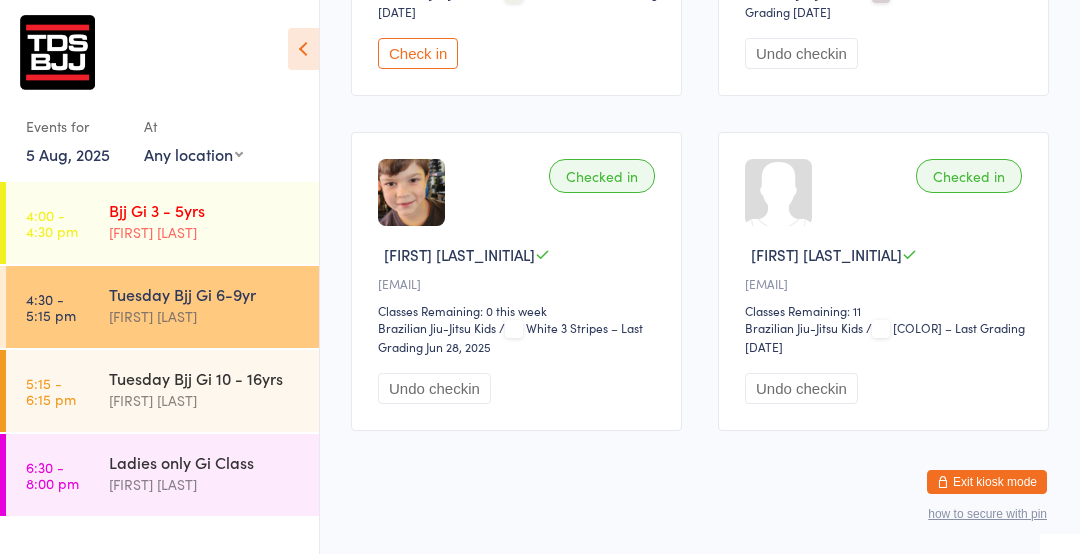click on "[TIME]  [CLASS_TYPE]  [FIRST] [LAST]" at bounding box center [162, 223] 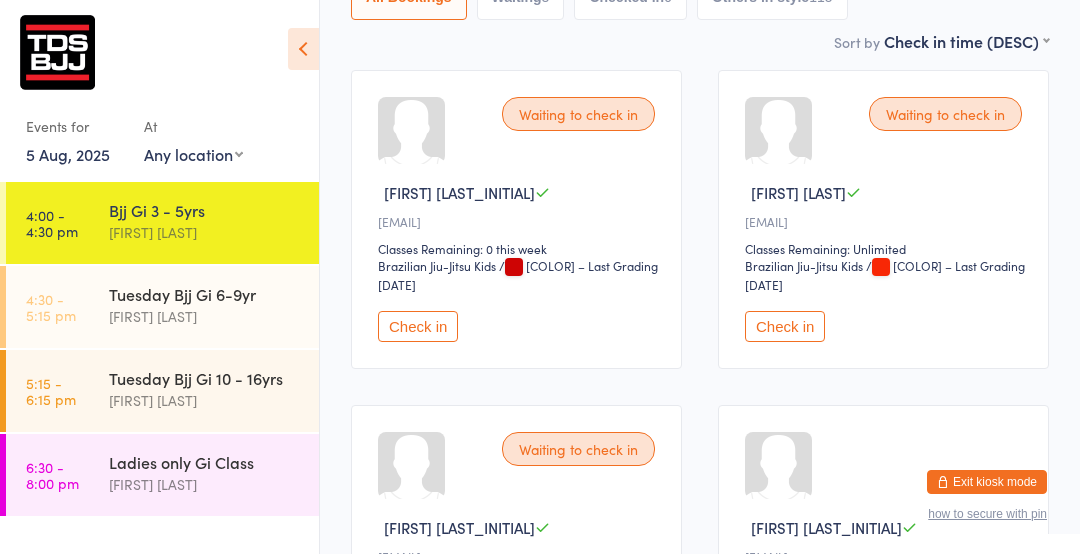 scroll, scrollTop: 281, scrollLeft: 0, axis: vertical 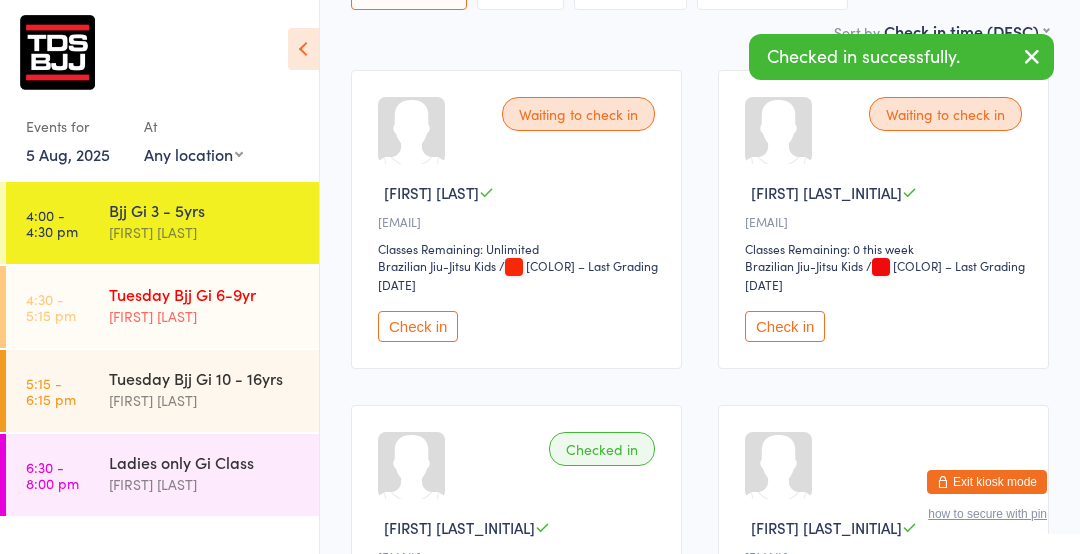 click on "4:30 - 5:15 pm" at bounding box center (51, 307) 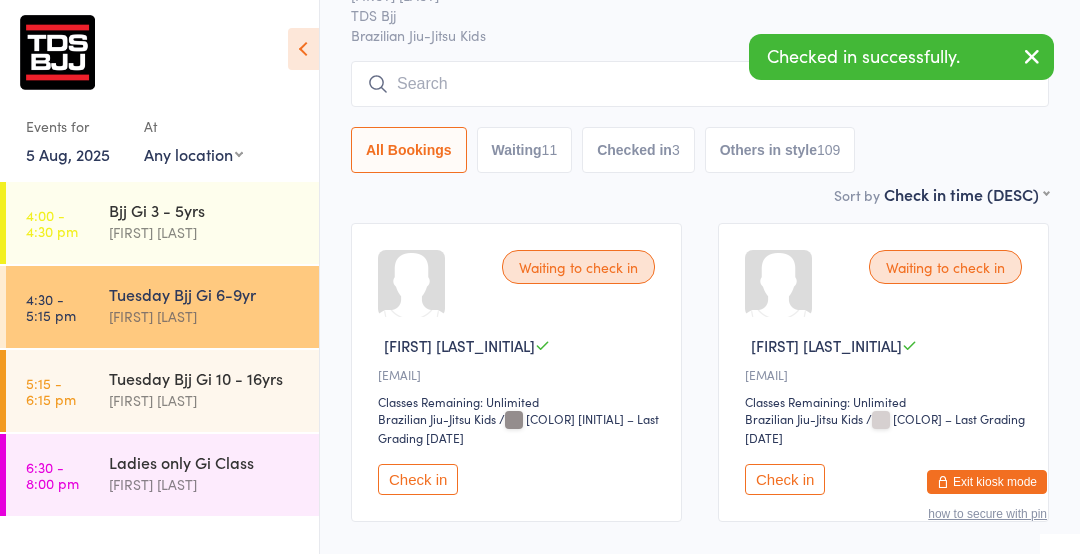 scroll, scrollTop: 129, scrollLeft: 0, axis: vertical 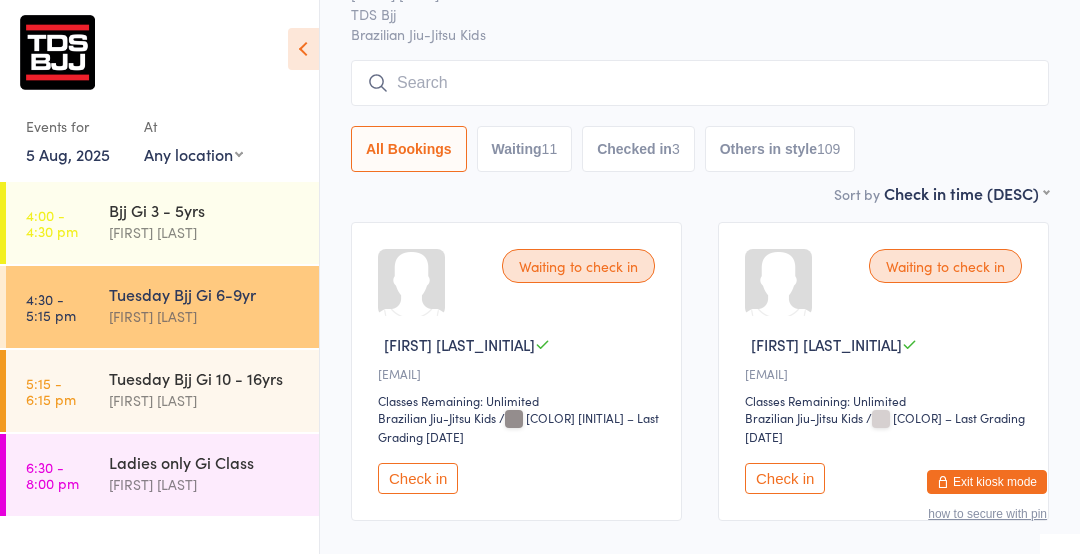 click on "Check in" at bounding box center [785, 478] 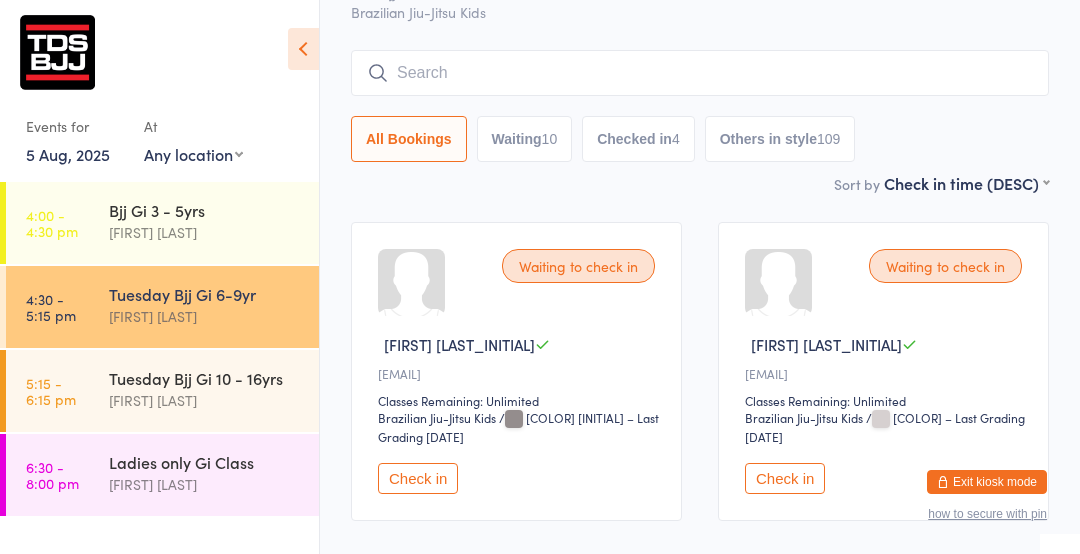 click at bounding box center [700, 73] 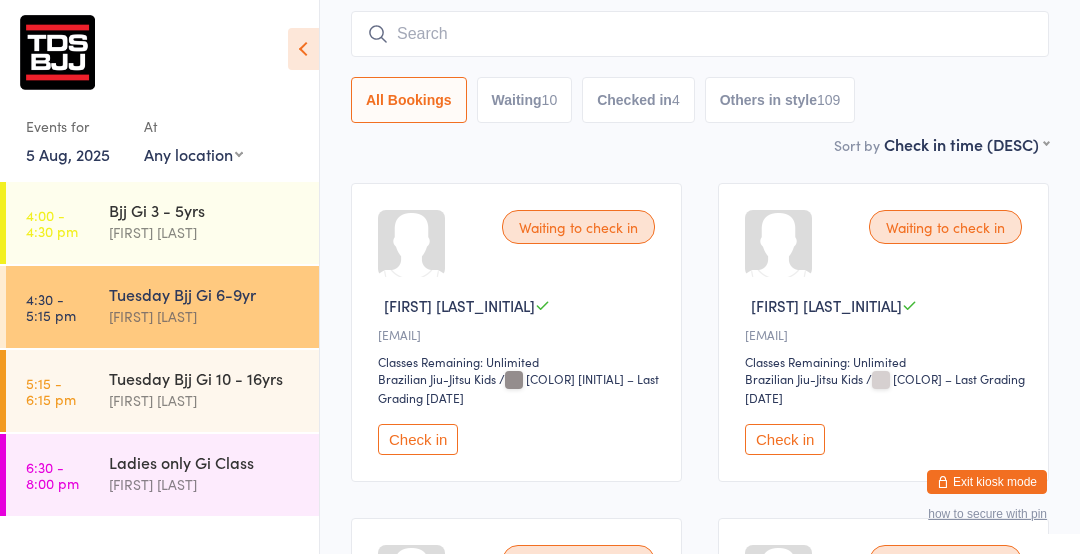scroll, scrollTop: 180, scrollLeft: 0, axis: vertical 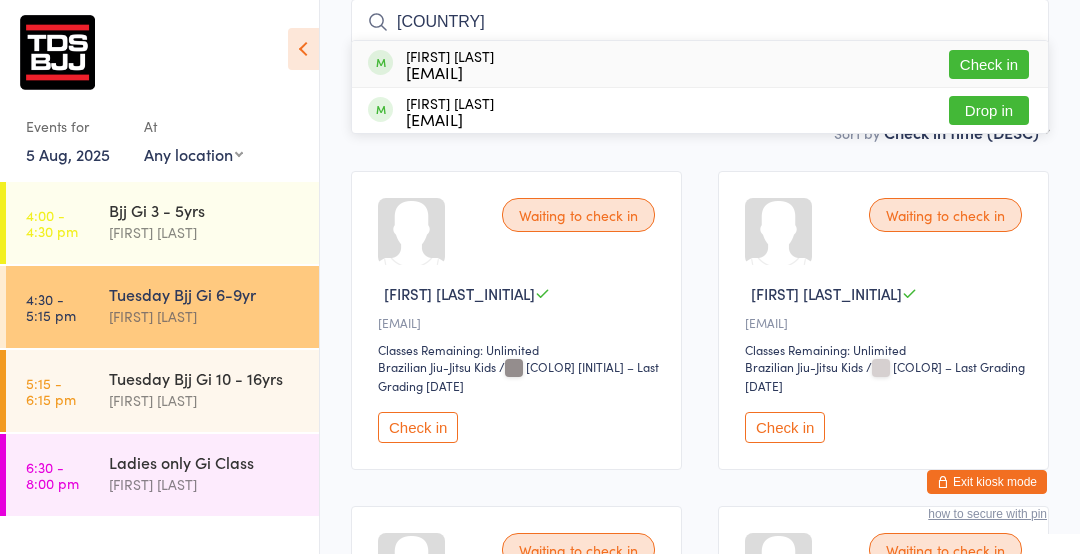 type on "[COUNTRY]" 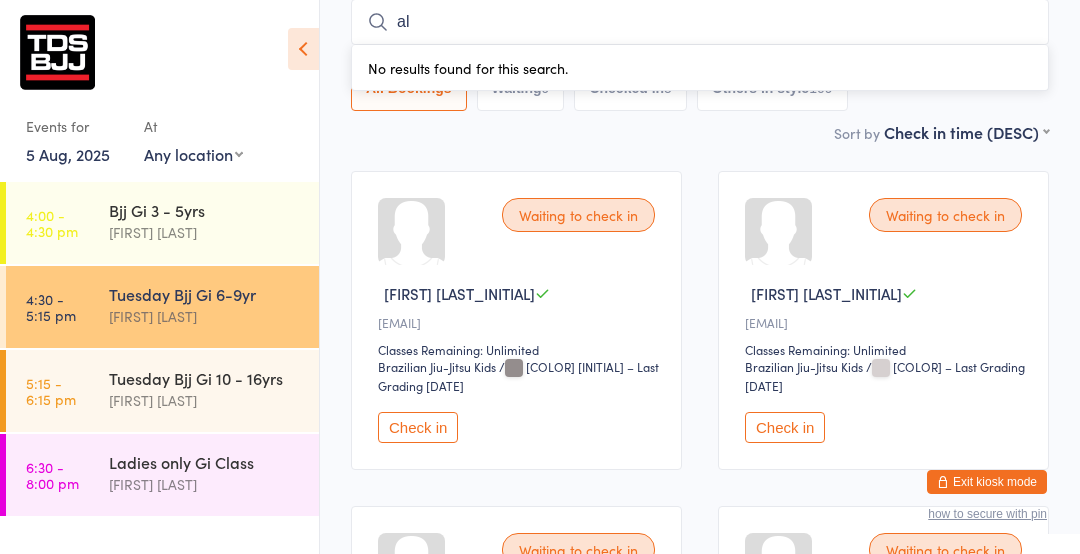 type on "a" 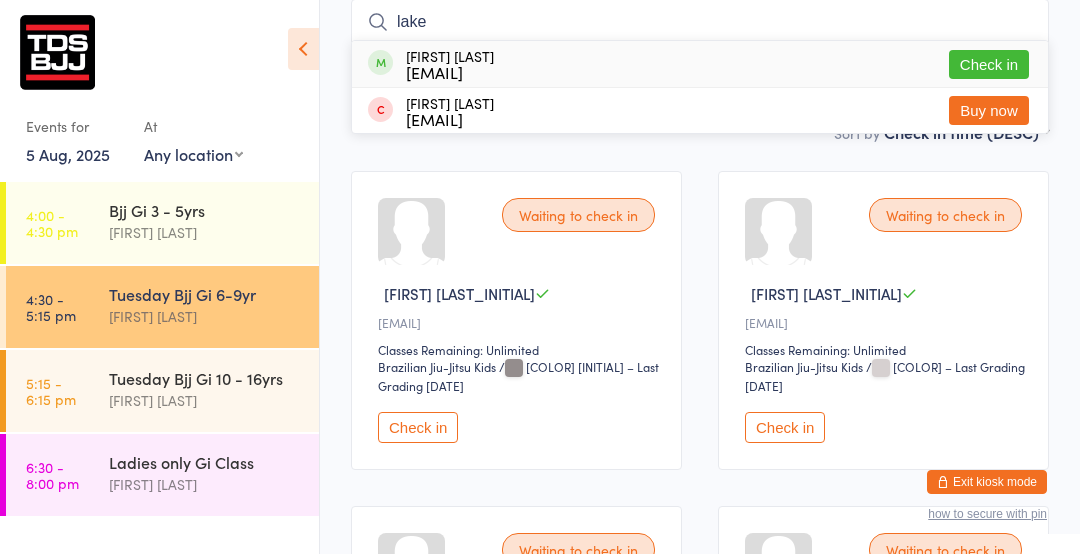 scroll, scrollTop: 179, scrollLeft: 0, axis: vertical 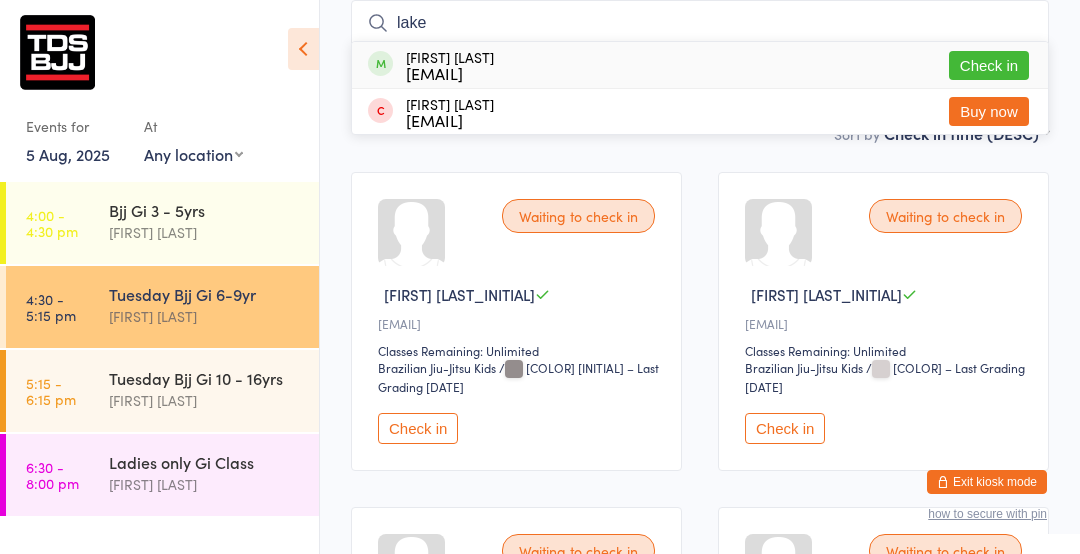 type on "lake" 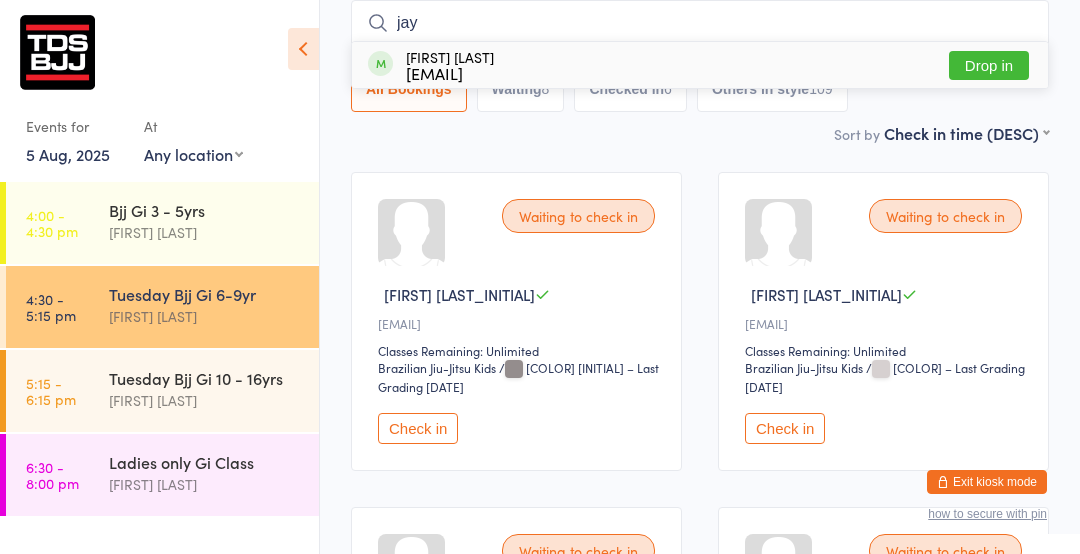 type on "jay" 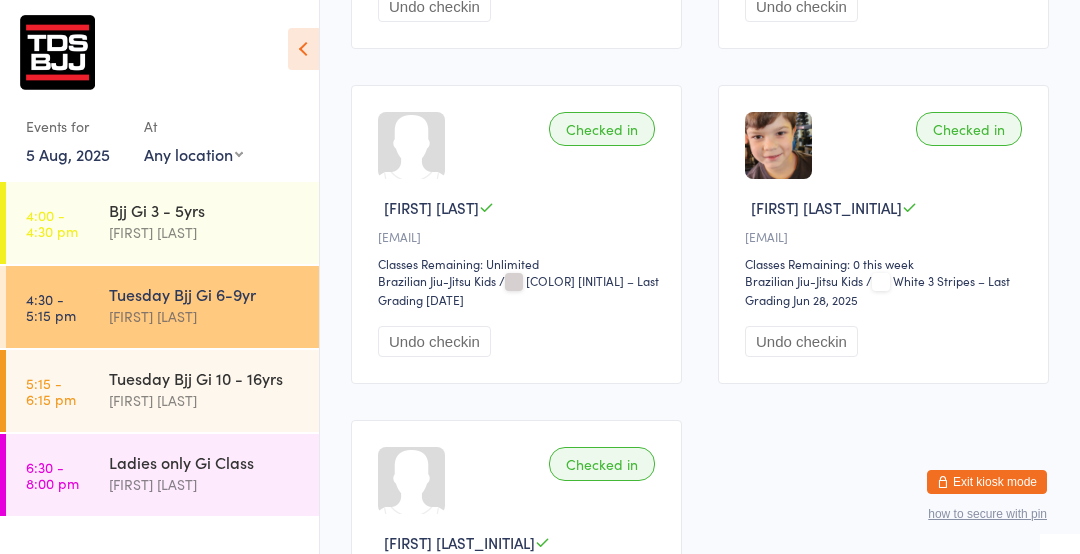 scroll, scrollTop: 194, scrollLeft: 0, axis: vertical 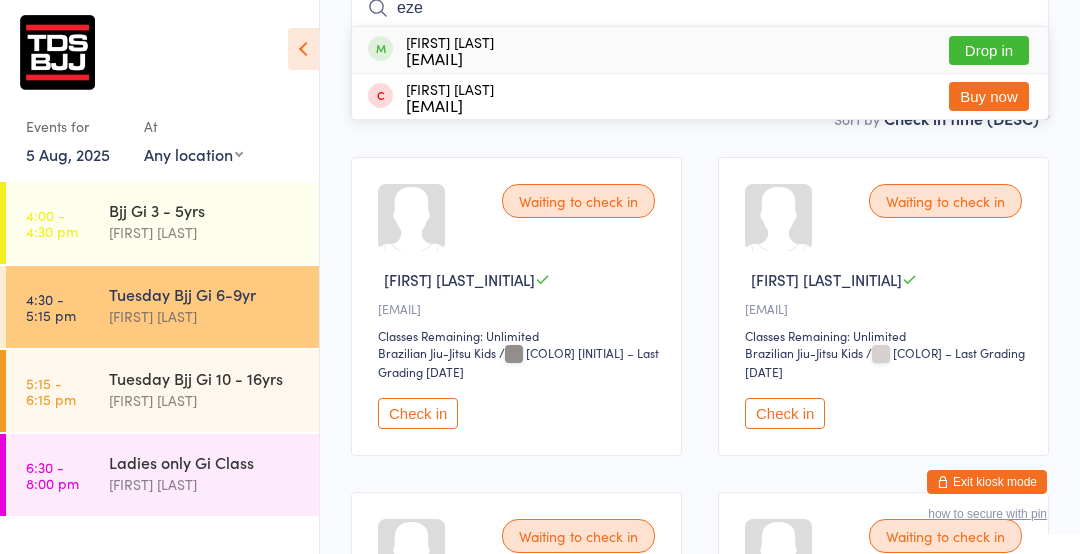 type on "eze" 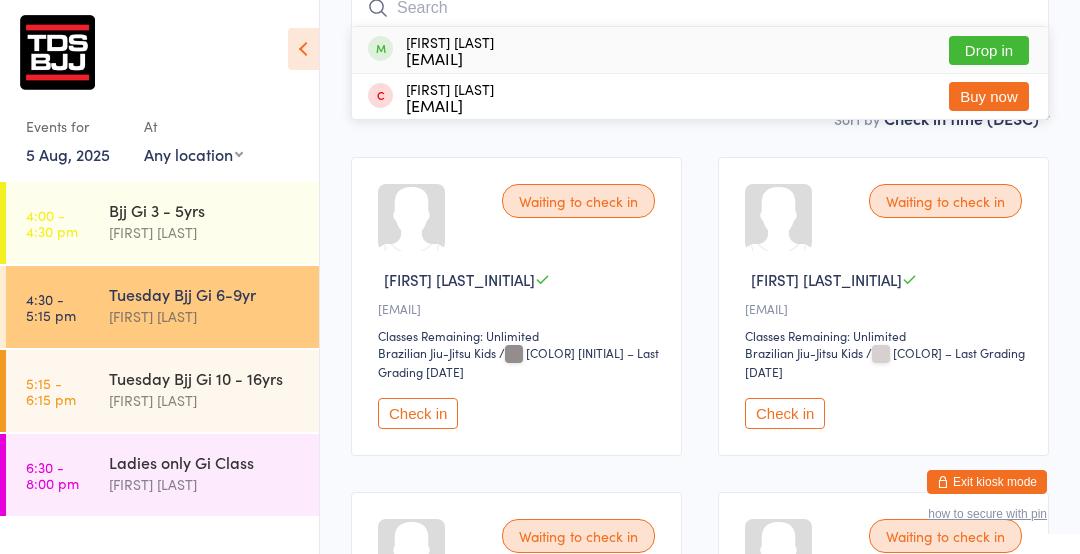 scroll, scrollTop: 180, scrollLeft: 0, axis: vertical 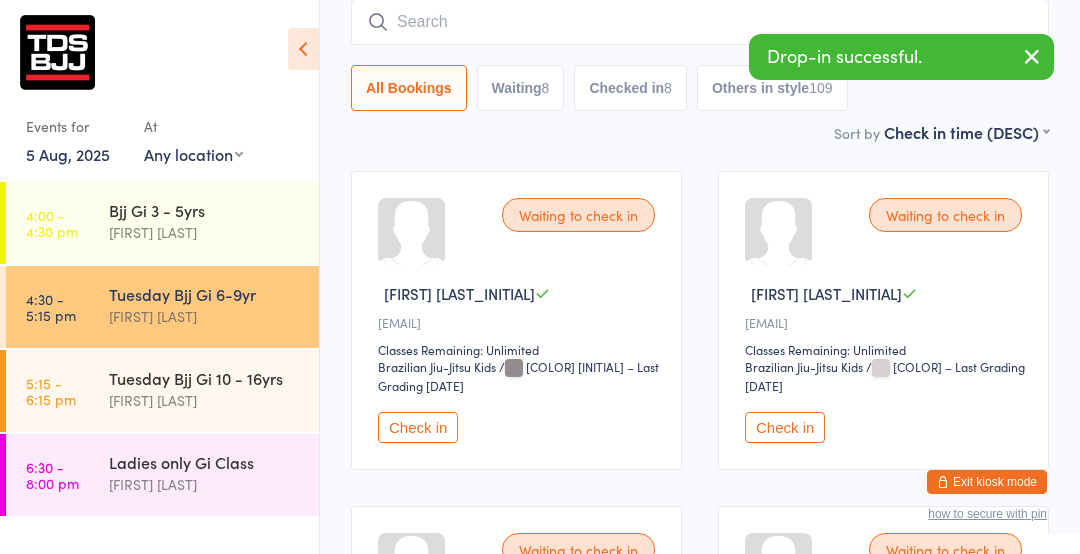 click at bounding box center [700, 22] 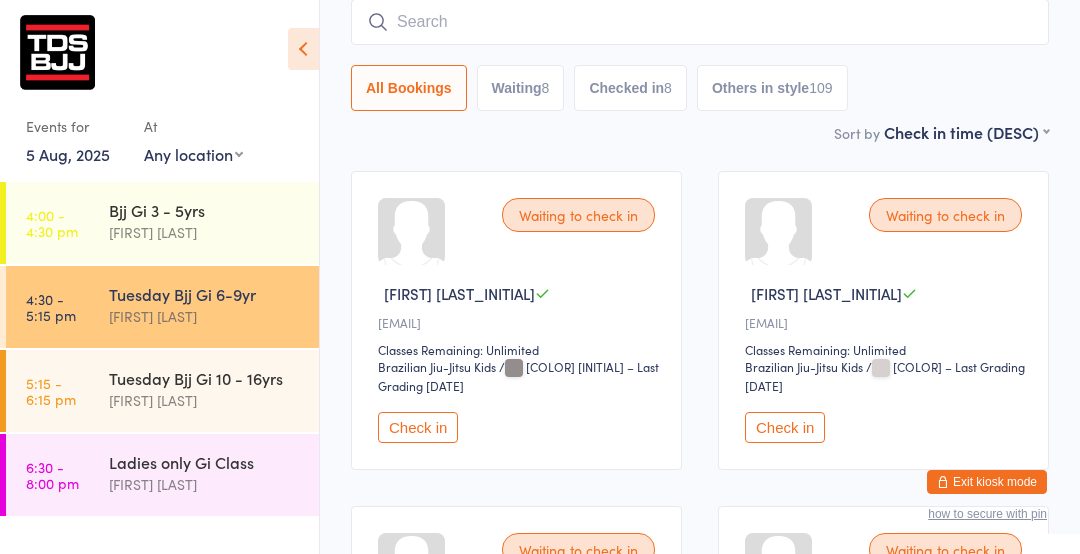 click at bounding box center [700, 22] 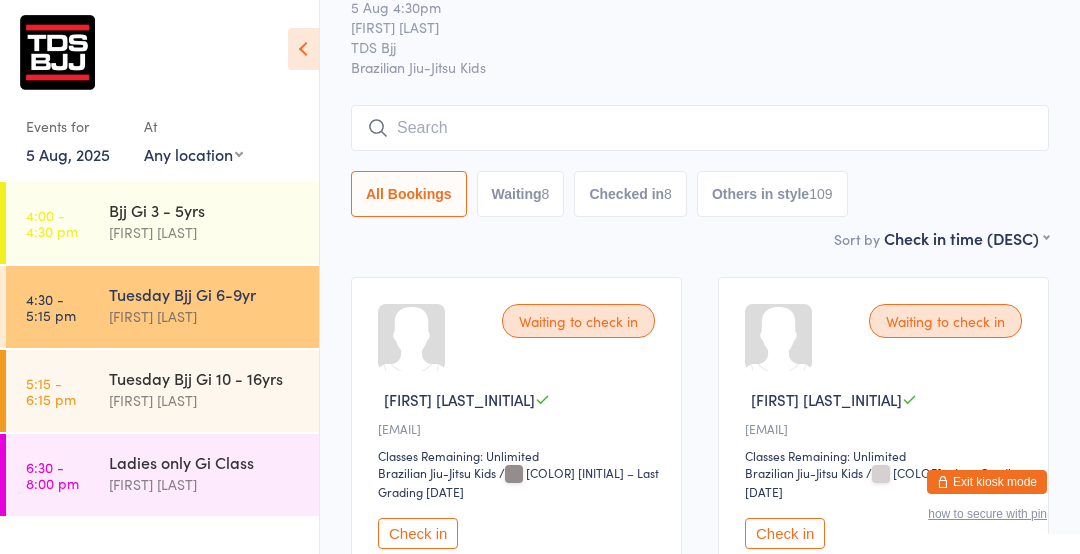scroll, scrollTop: 0, scrollLeft: 0, axis: both 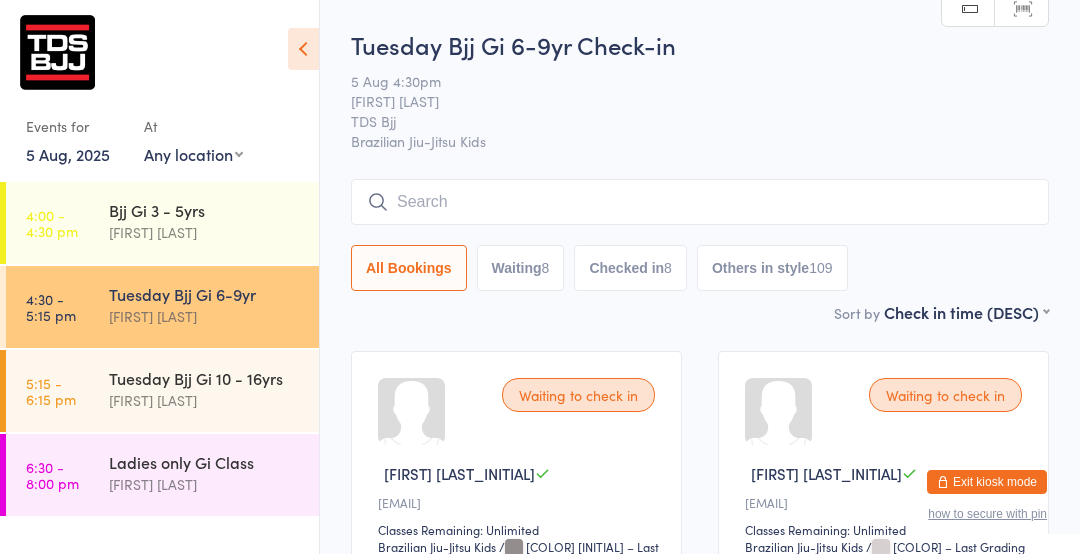 click 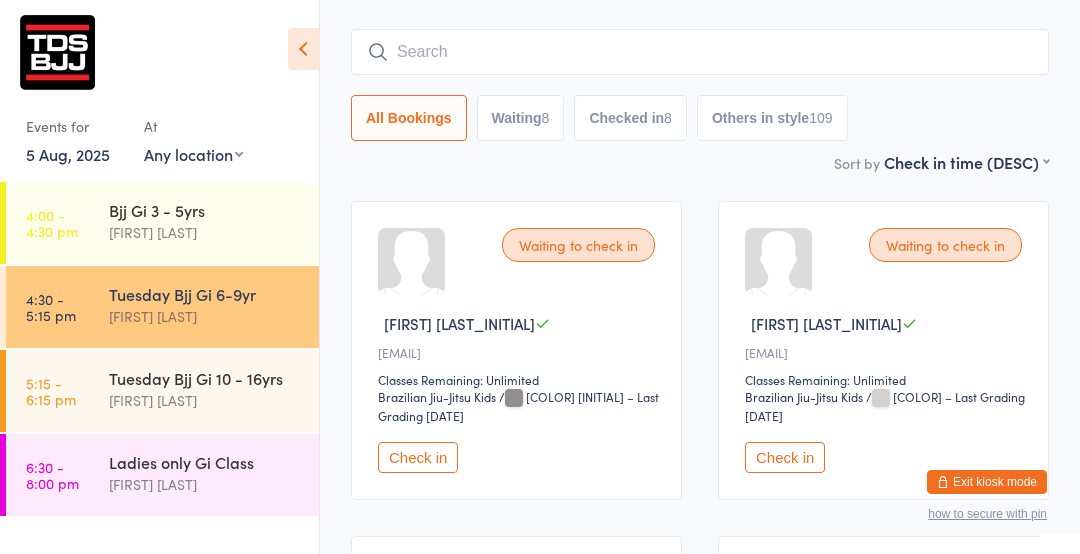 scroll, scrollTop: 180, scrollLeft: 0, axis: vertical 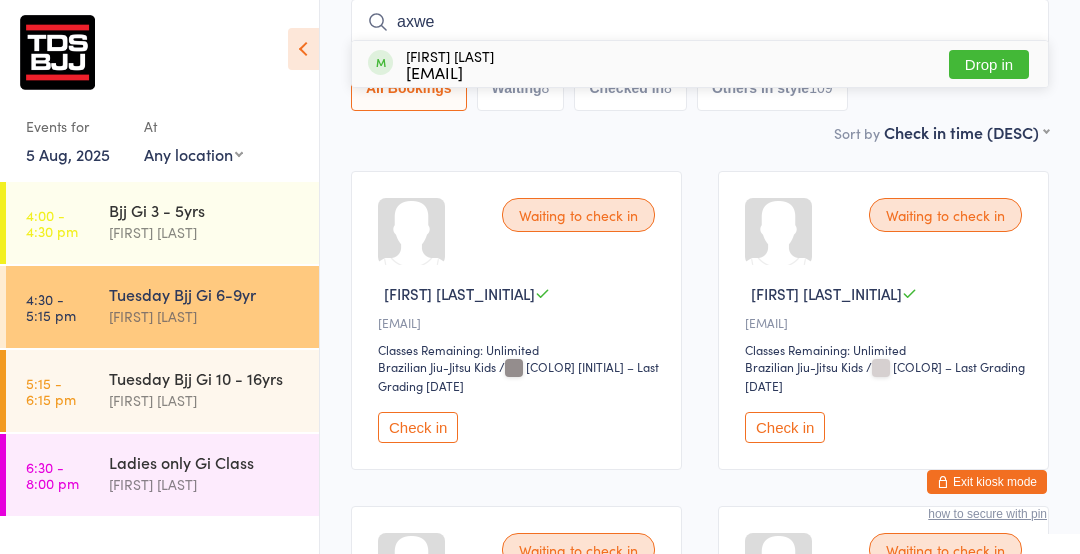 type on "axwe" 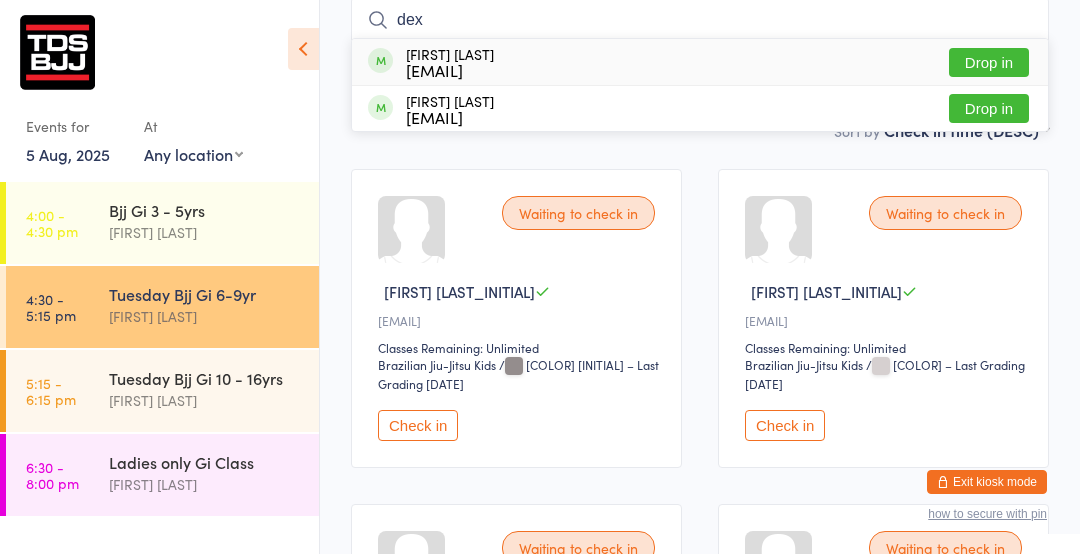 type on "dex" 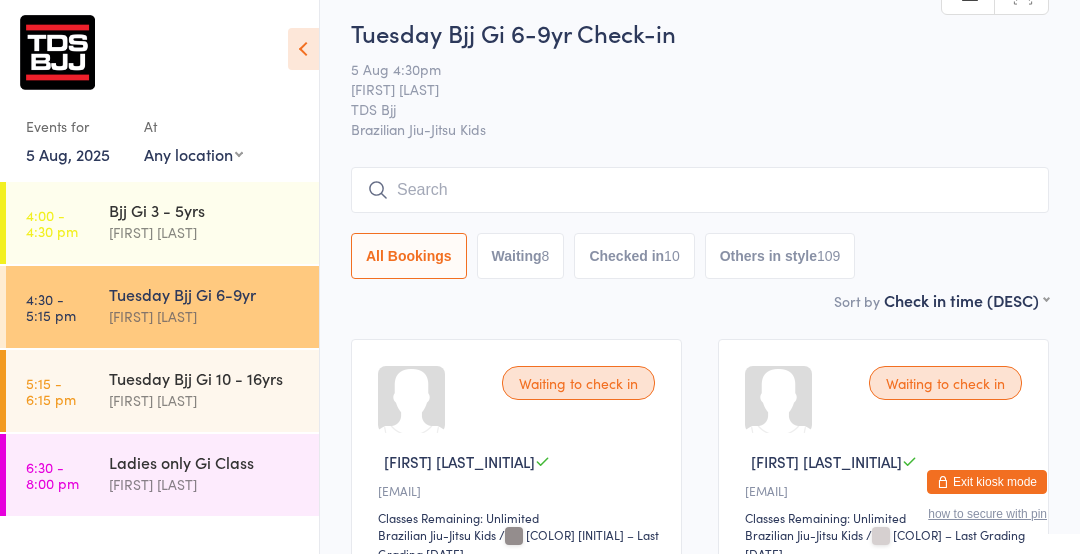 scroll, scrollTop: 0, scrollLeft: 0, axis: both 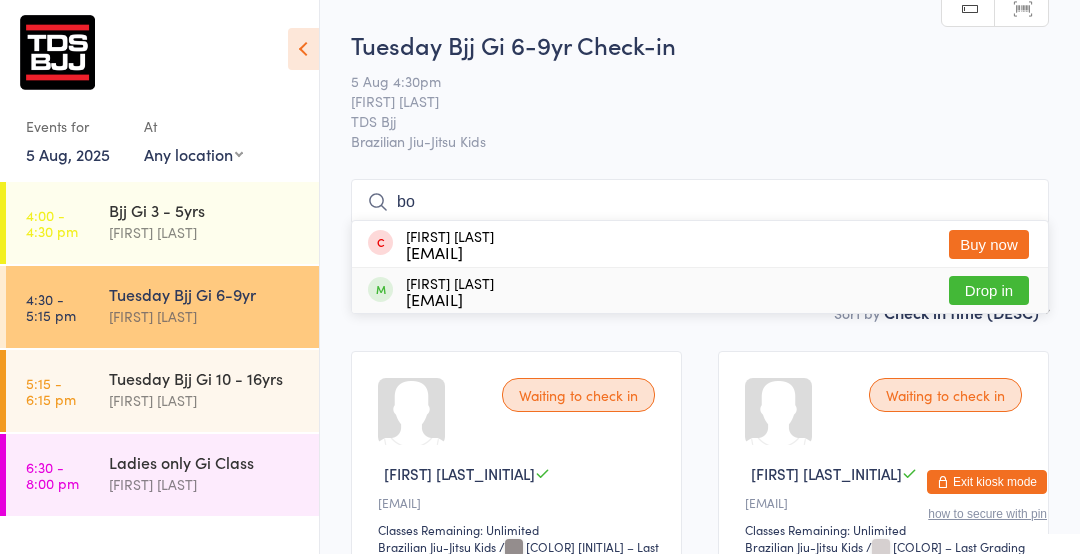 type on "bo" 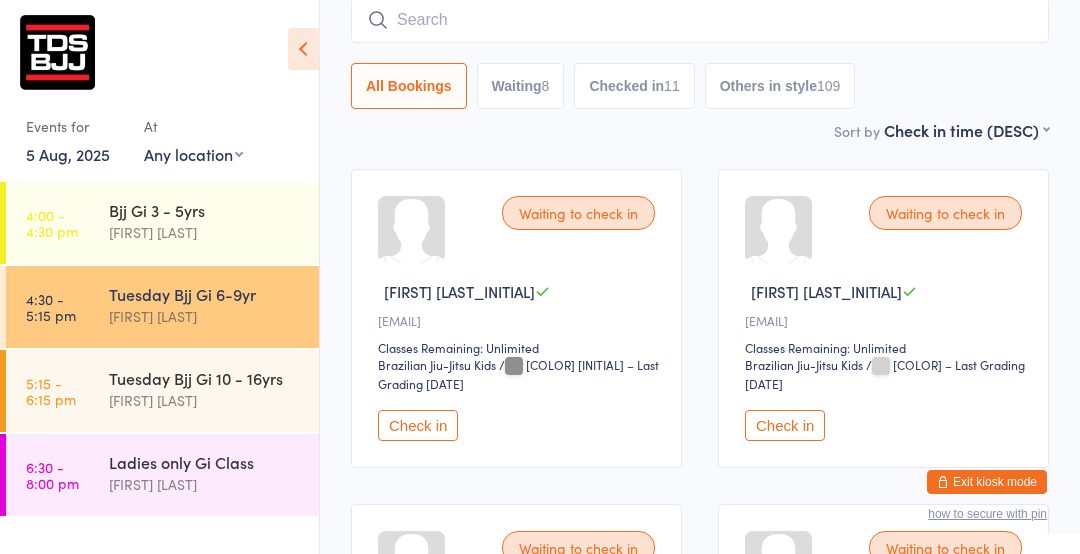scroll, scrollTop: 182, scrollLeft: 0, axis: vertical 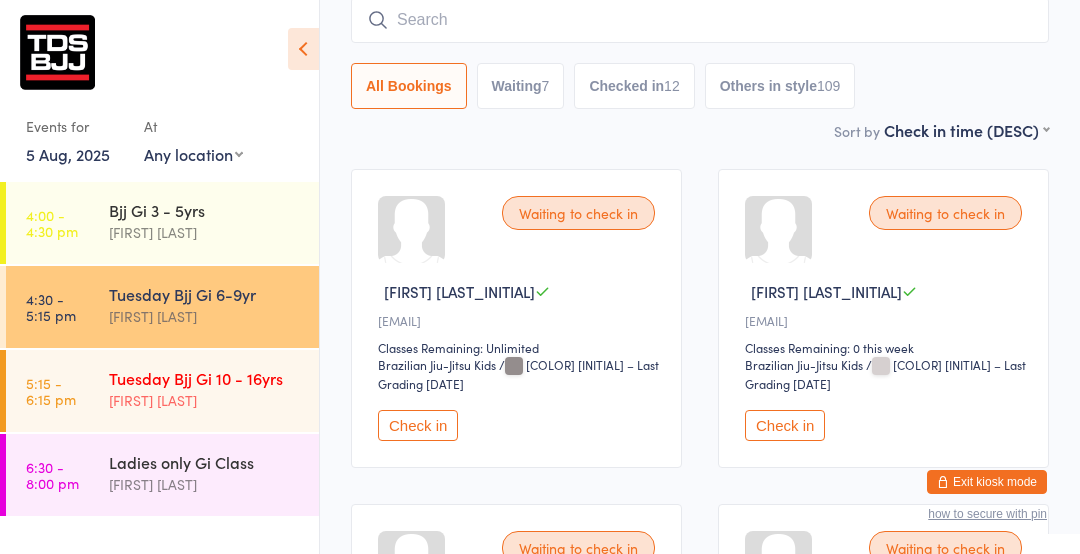 click on "[FIRST] [LAST]" at bounding box center [205, 400] 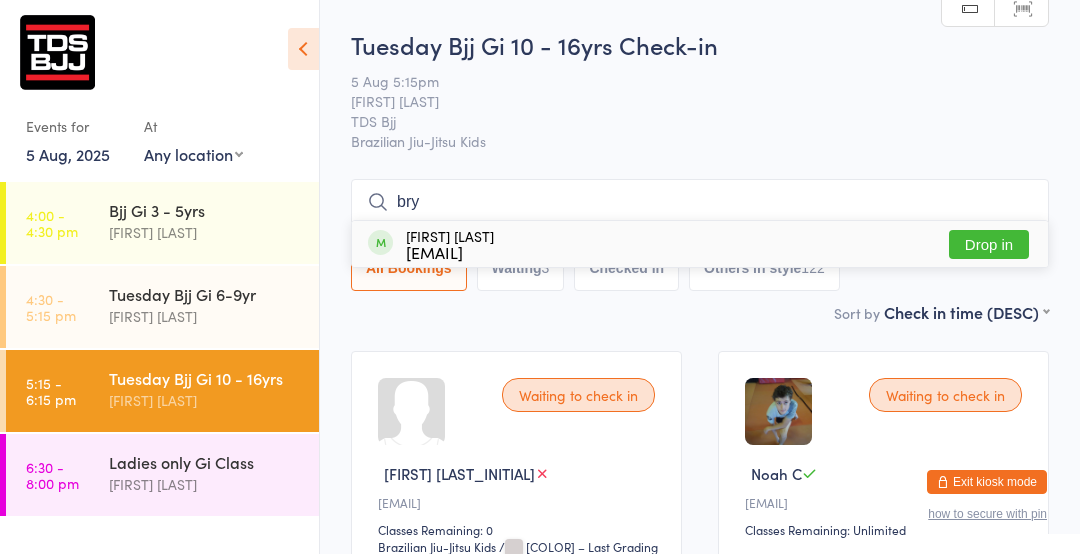 type on "bry" 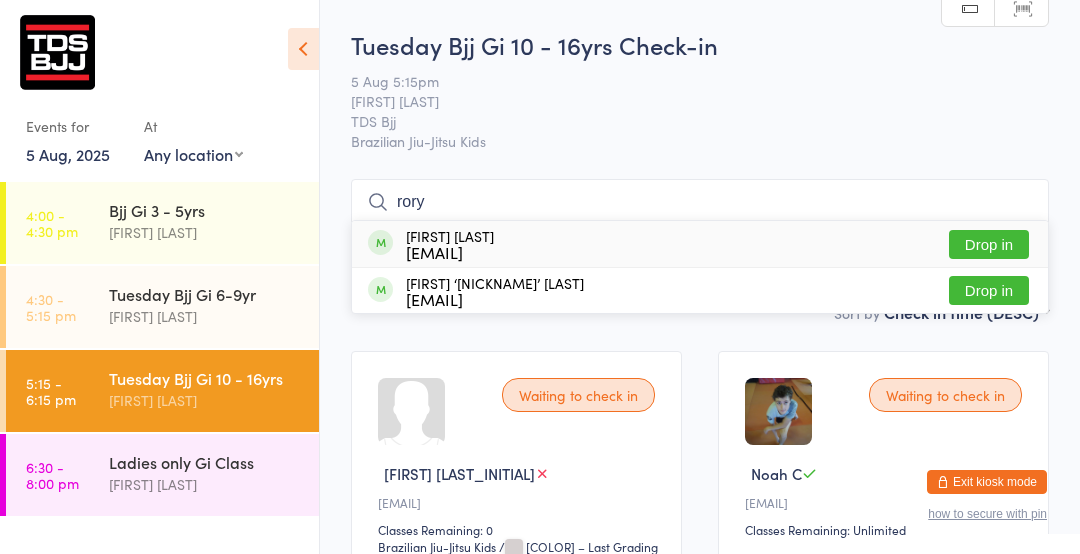 type on "rory" 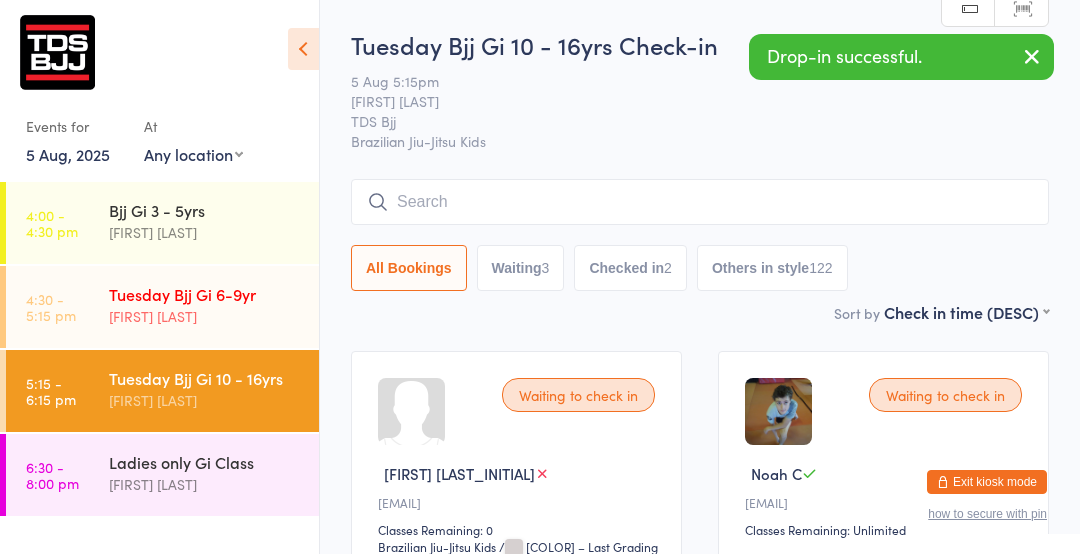 click on "[FIRST] [LAST]" at bounding box center (205, 316) 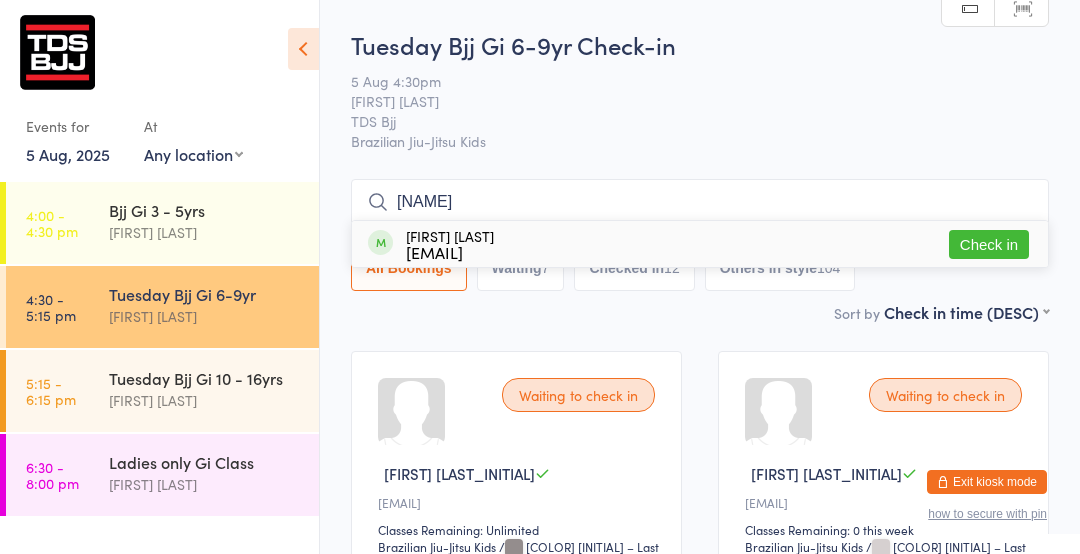 type on "[NAME]" 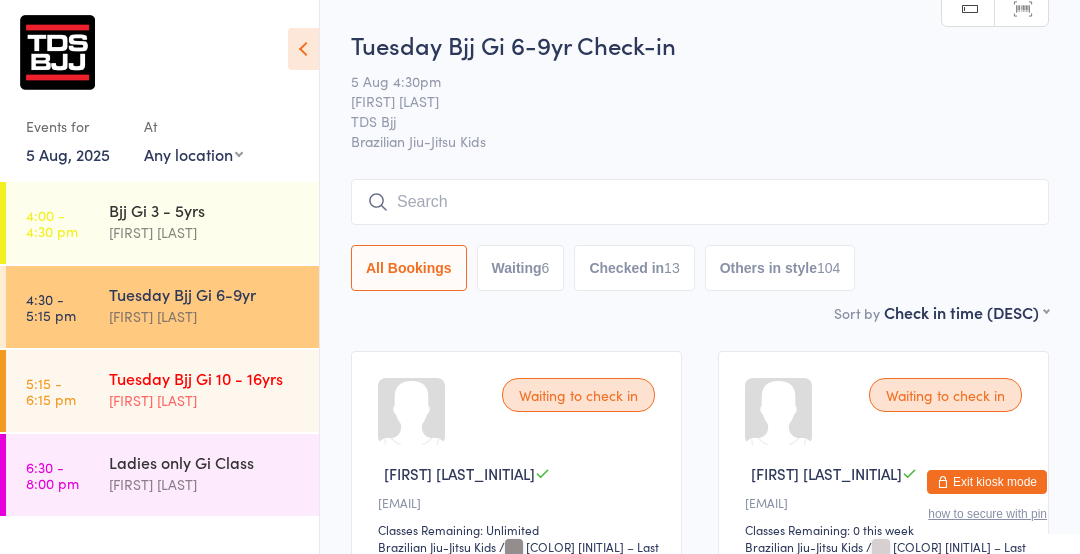 click on "Tuesday Bjj Gi 10 - 16yrs" at bounding box center (205, 378) 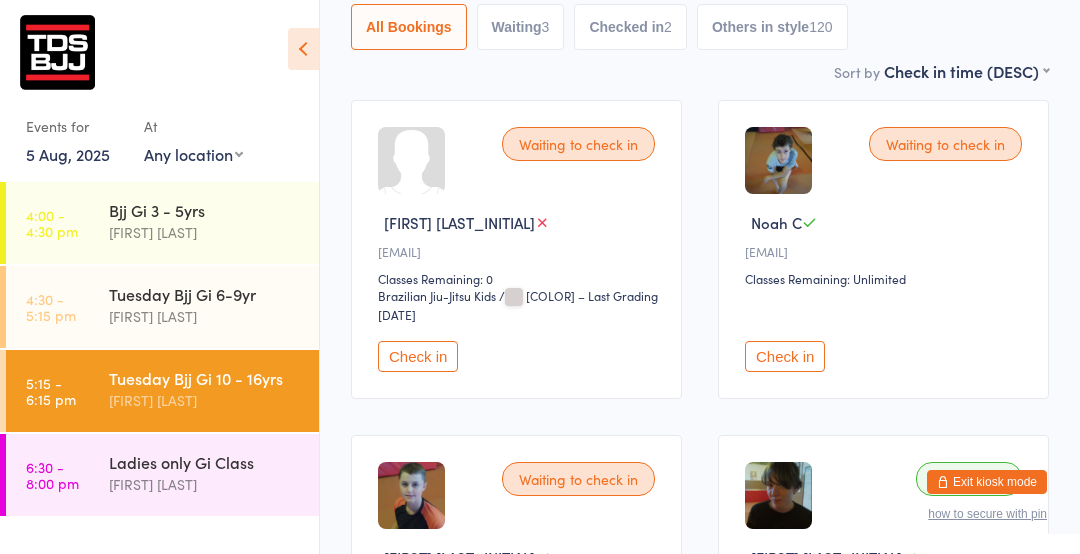 scroll, scrollTop: 253, scrollLeft: 0, axis: vertical 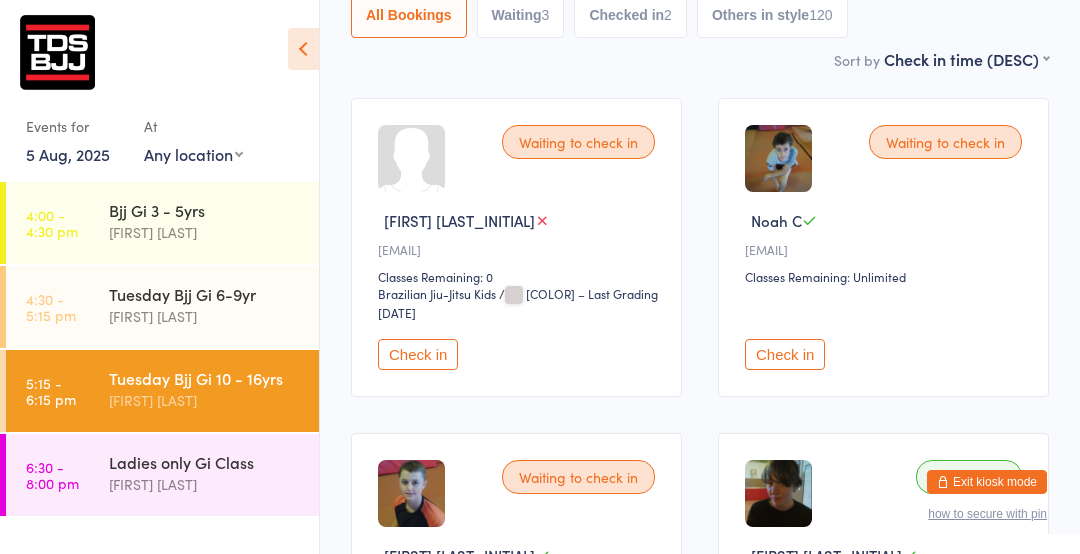 click on "Check in" at bounding box center [418, 354] 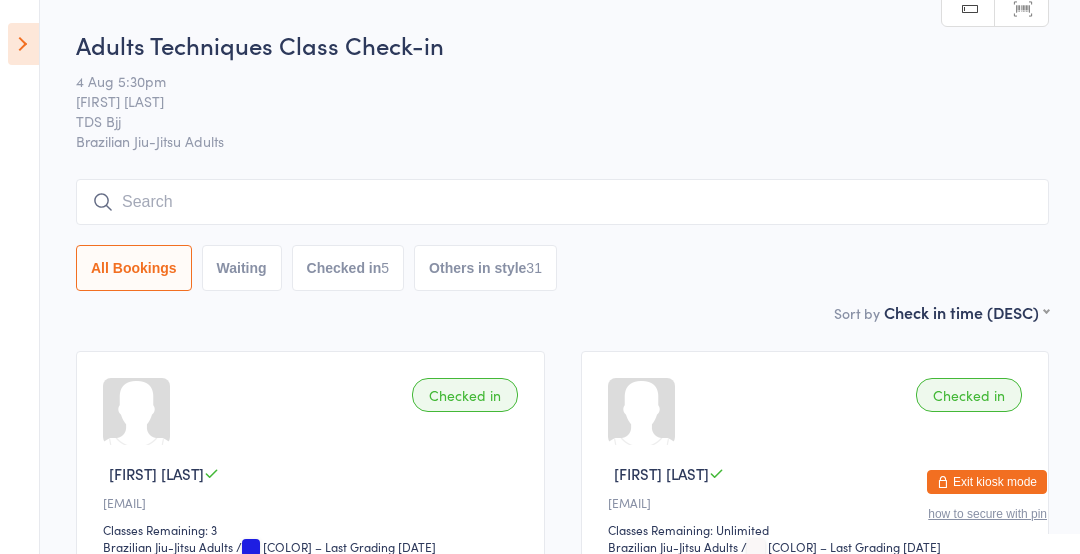 scroll, scrollTop: 0, scrollLeft: 0, axis: both 